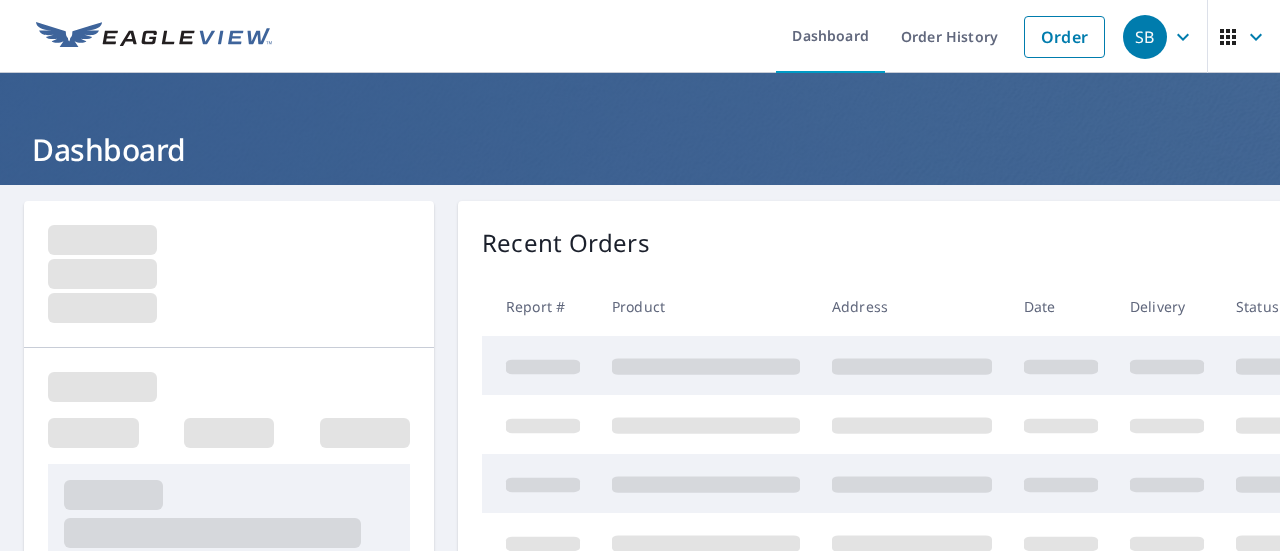 scroll, scrollTop: 0, scrollLeft: 0, axis: both 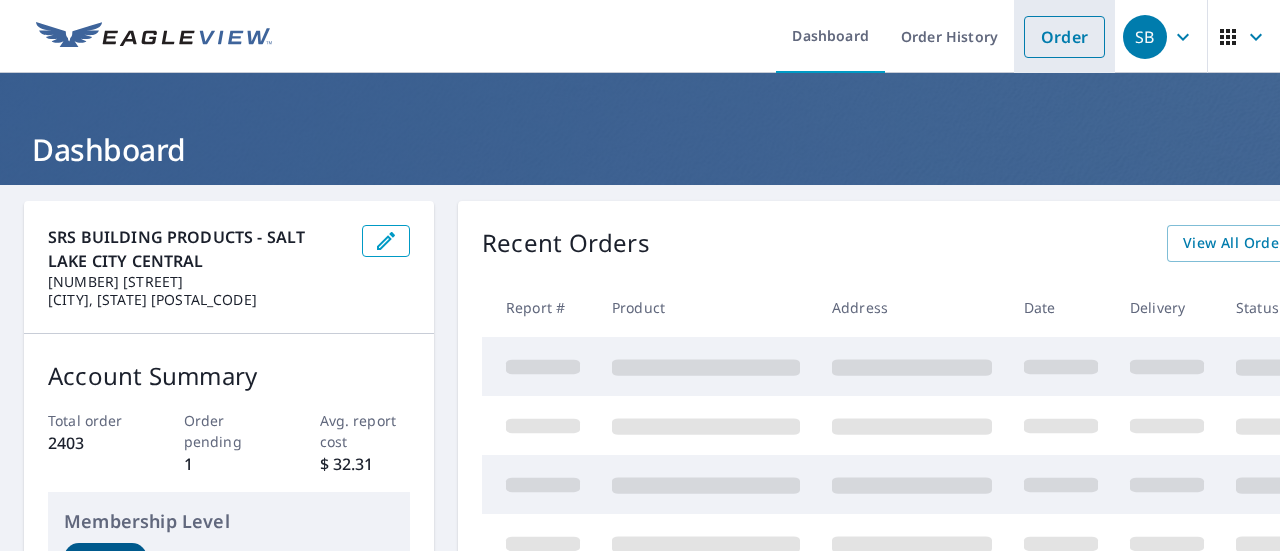 click on "Order" at bounding box center (1064, 37) 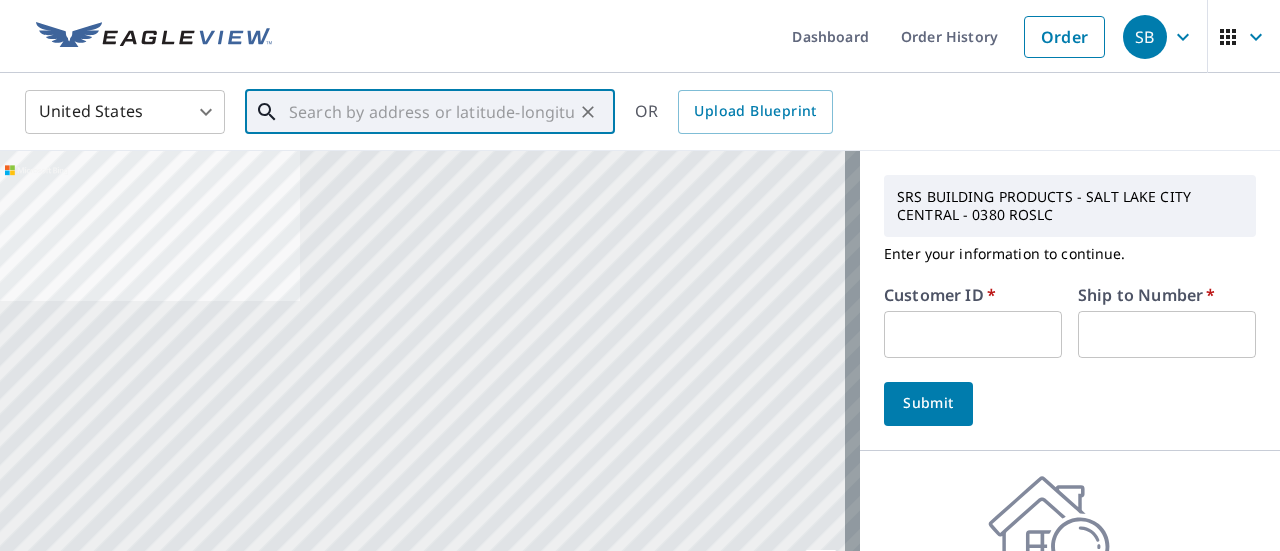 click at bounding box center (431, 112) 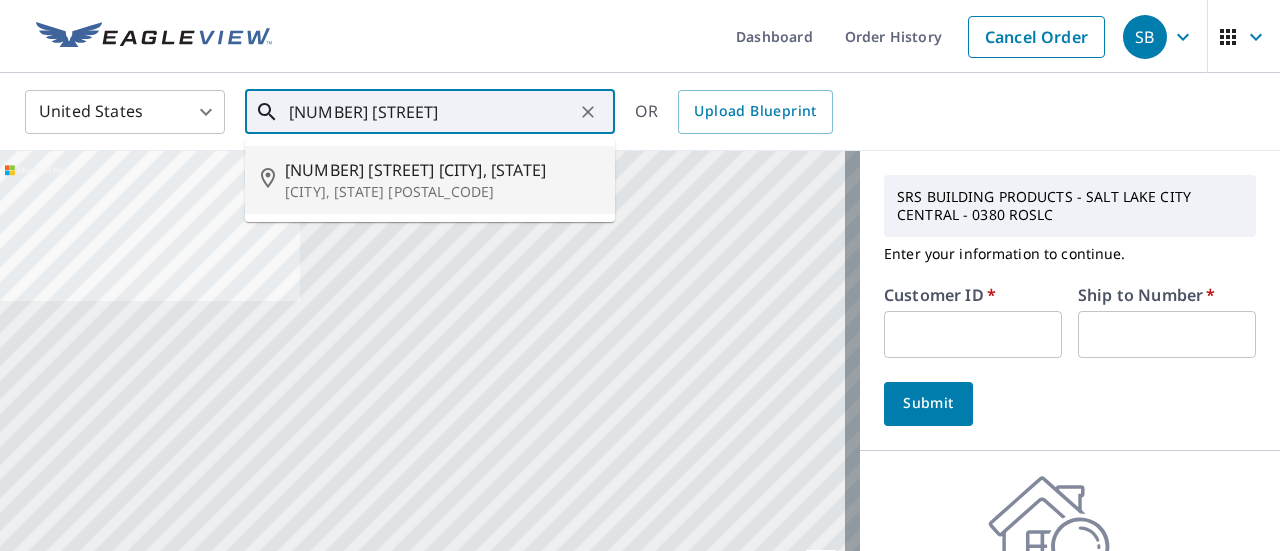 click on "[CITY], [STATE] [POSTAL_CODE]" at bounding box center [442, 192] 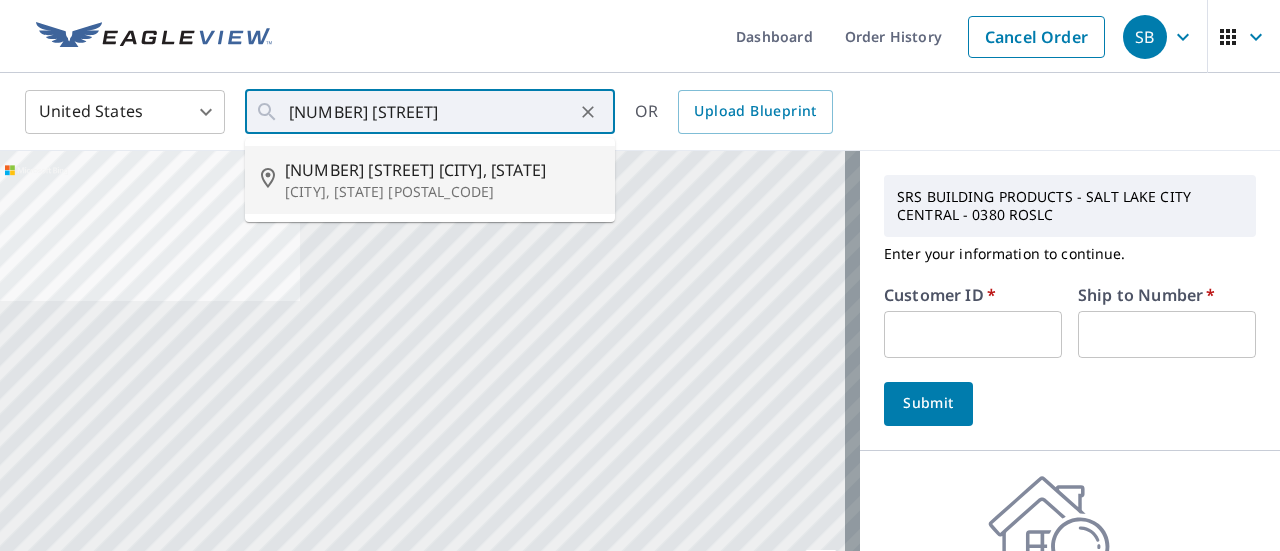 type on "[NUMBER] [STREET] [CITY], [STATE] [POSTAL_CODE]" 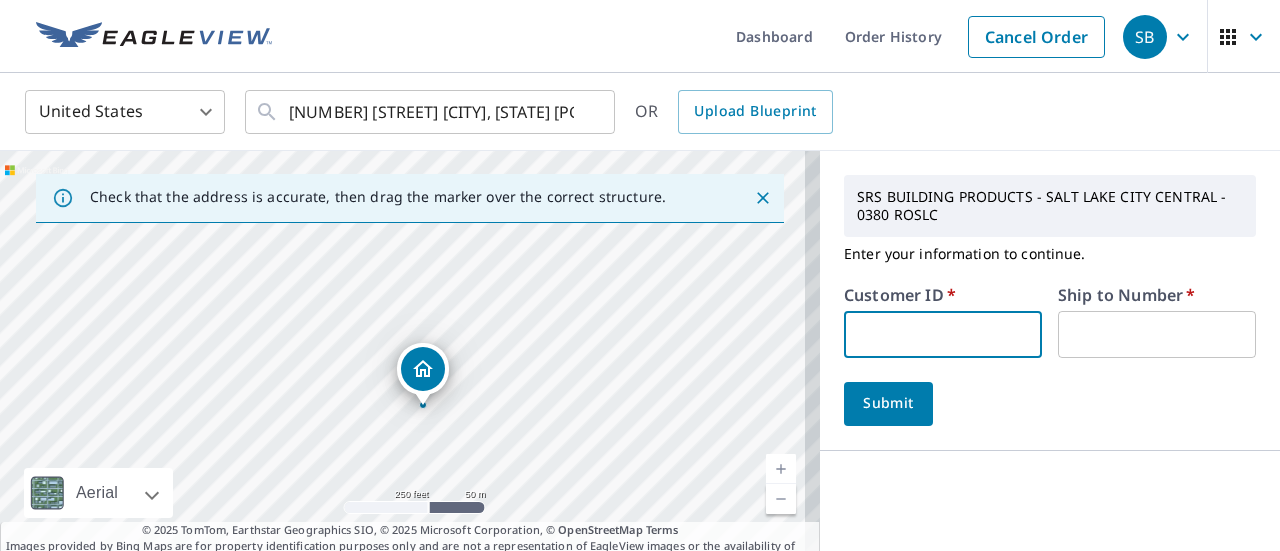 click at bounding box center (943, 334) 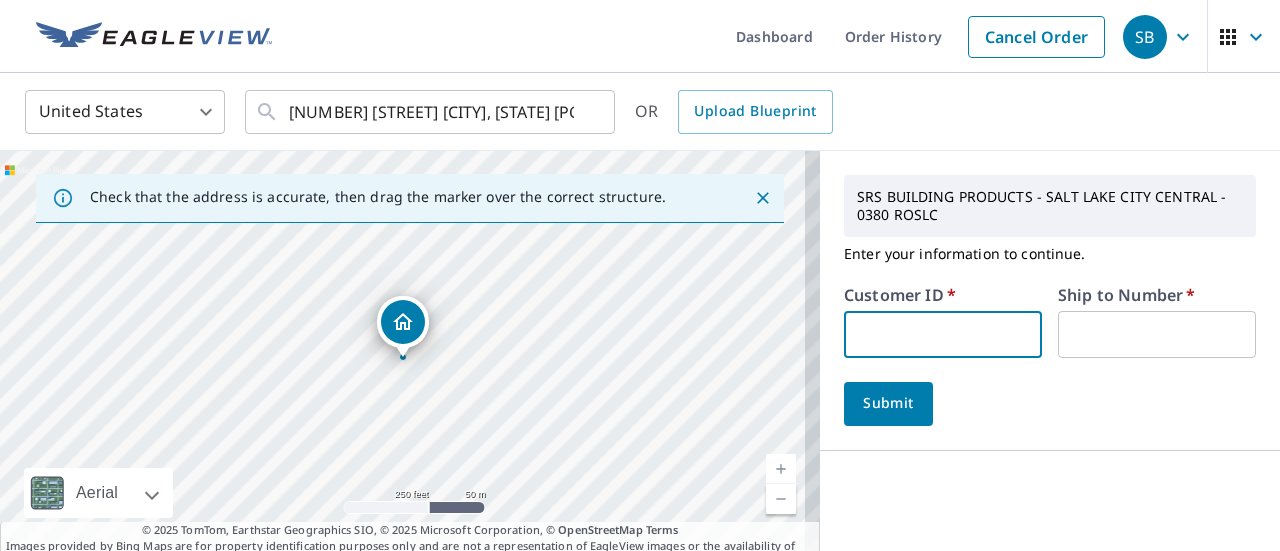 type on "[COMPANY]" 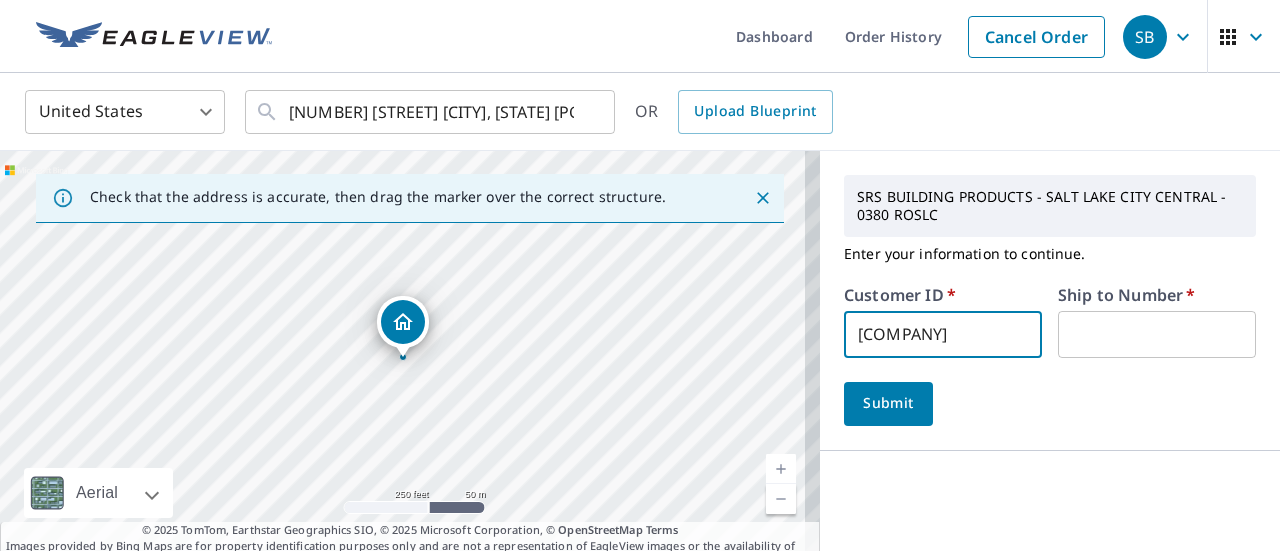 click at bounding box center (1157, 334) 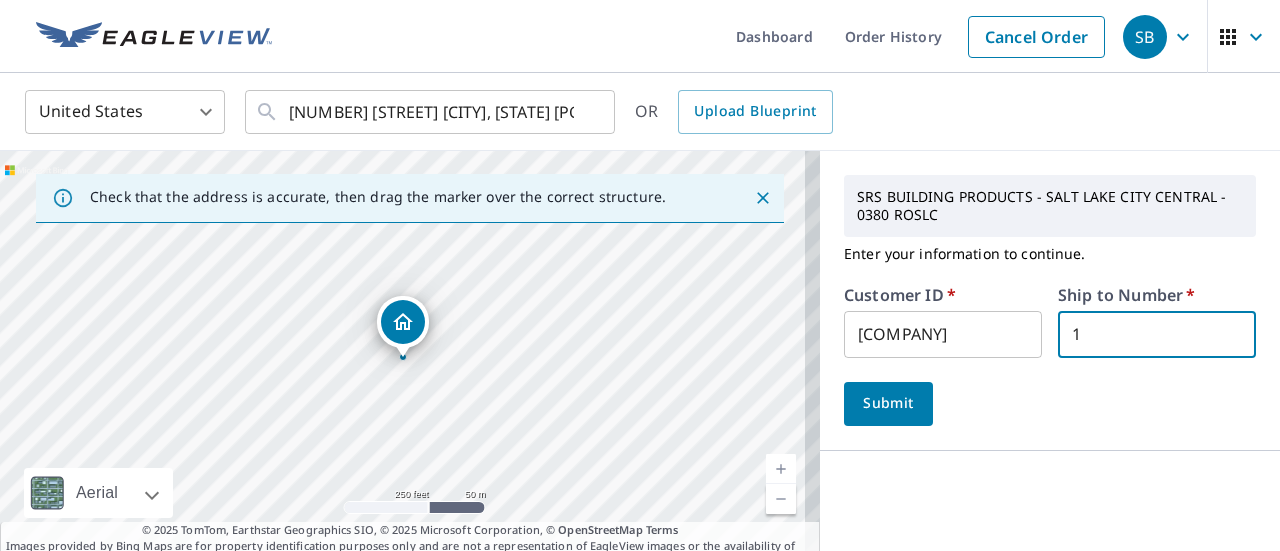 type on "1" 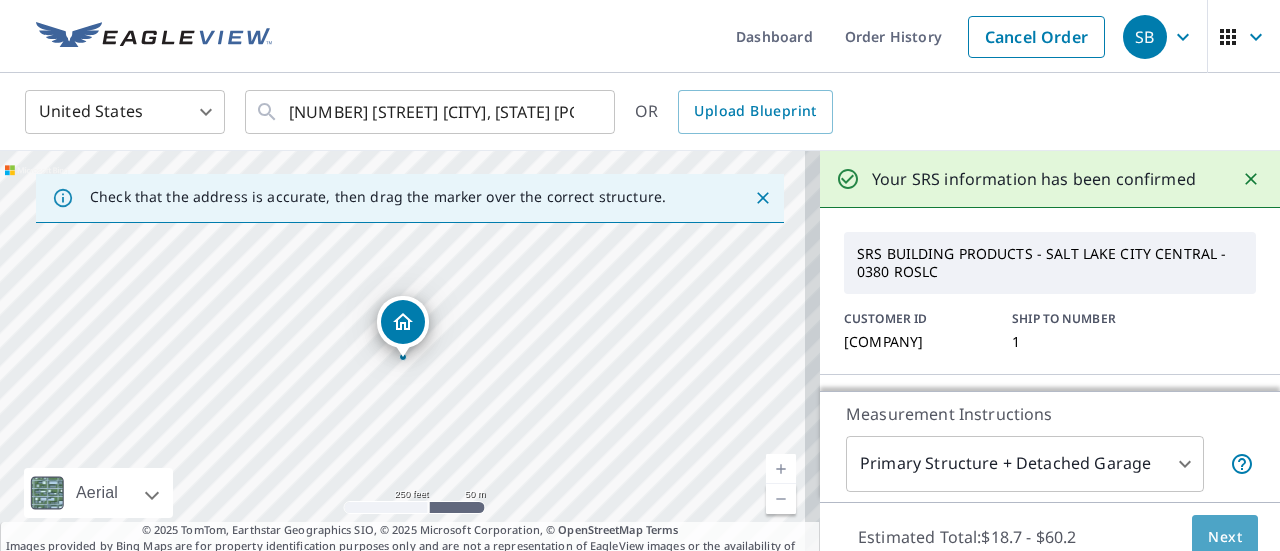 click on "Next" at bounding box center [1225, 537] 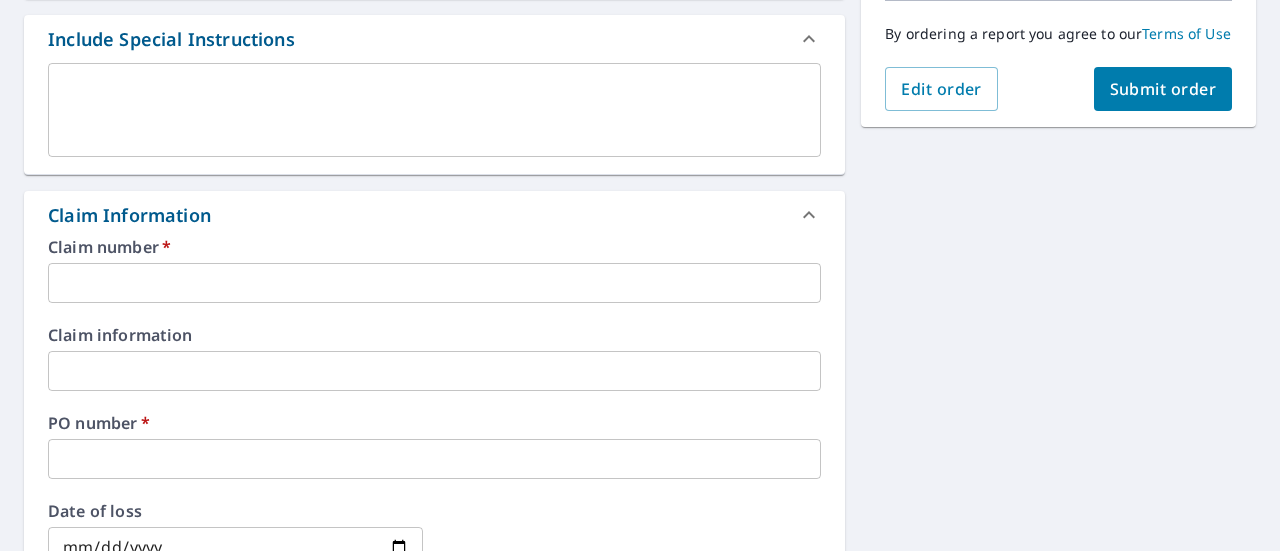 scroll, scrollTop: 540, scrollLeft: 0, axis: vertical 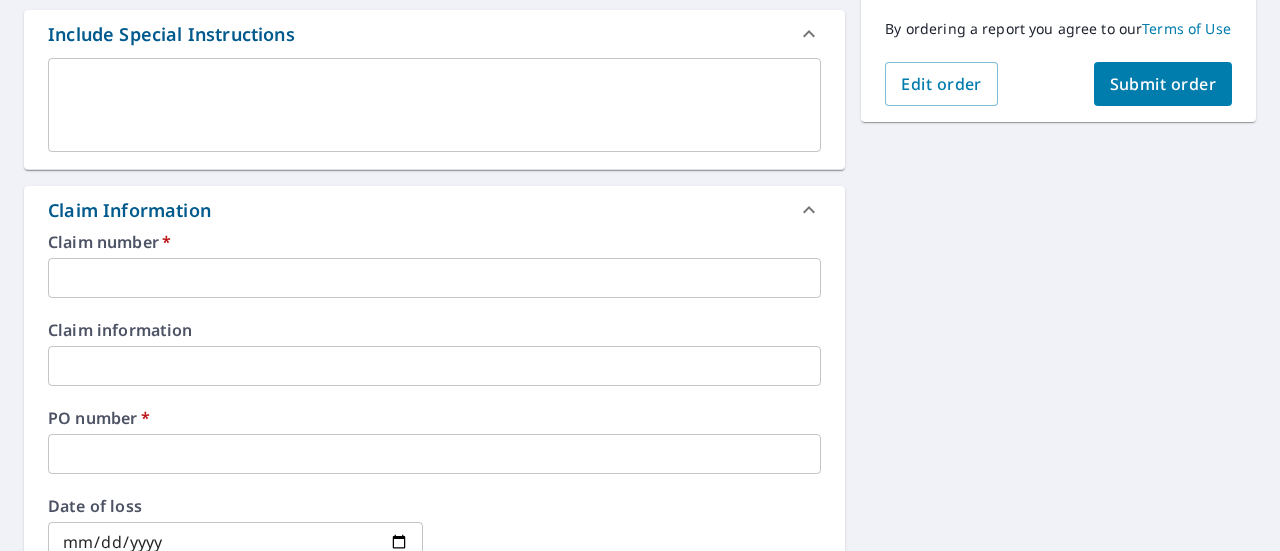 click at bounding box center (434, 278) 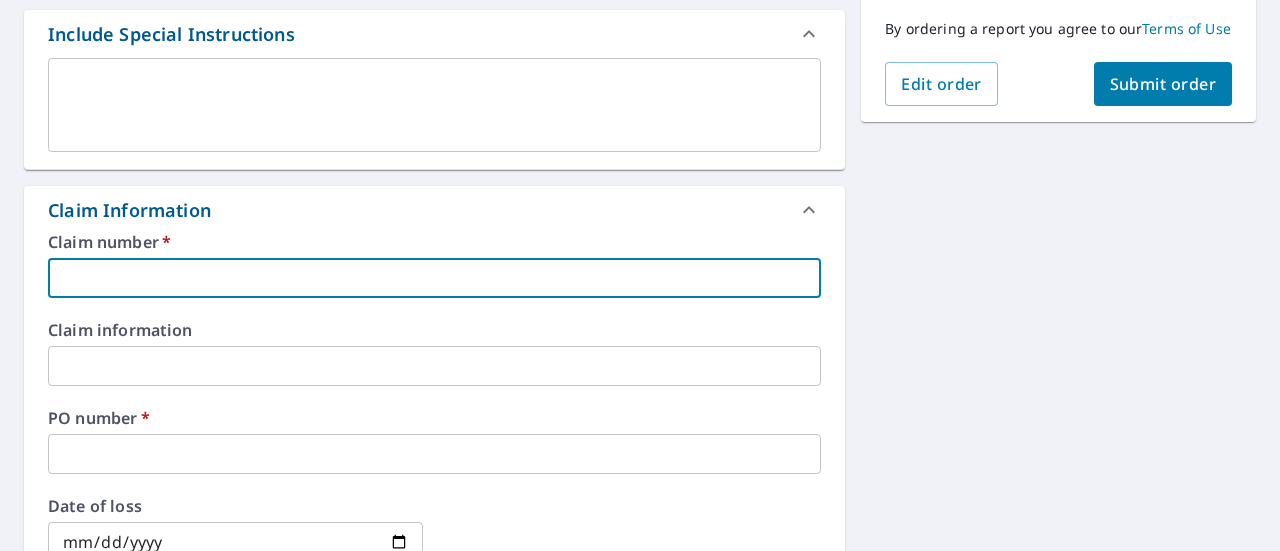 type on "E" 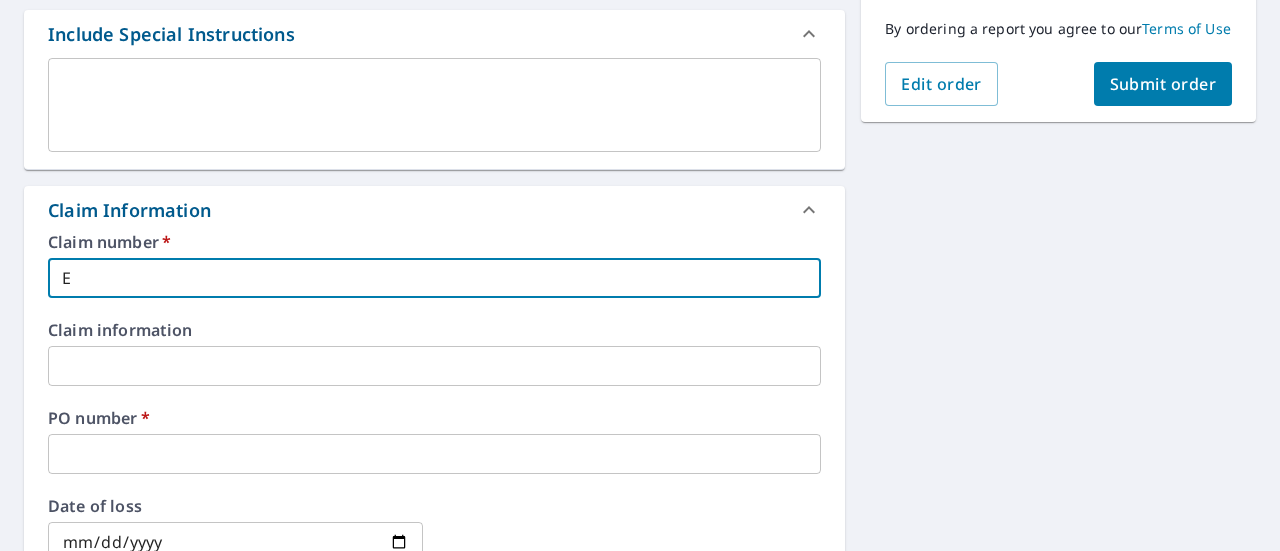 type on "[CITY]" 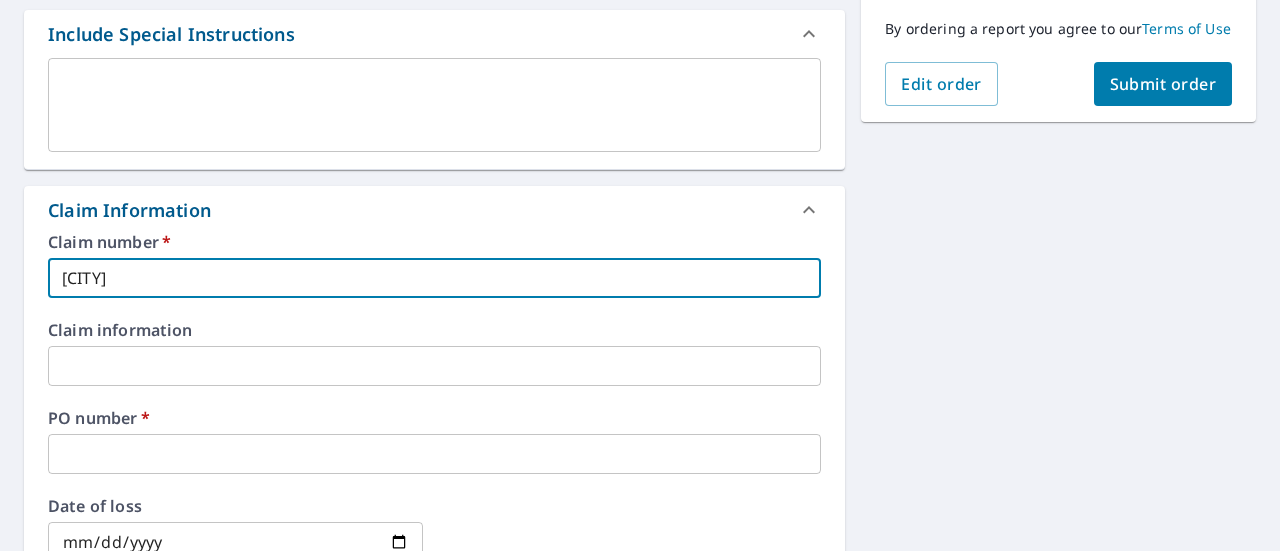 type on "[CITY]" 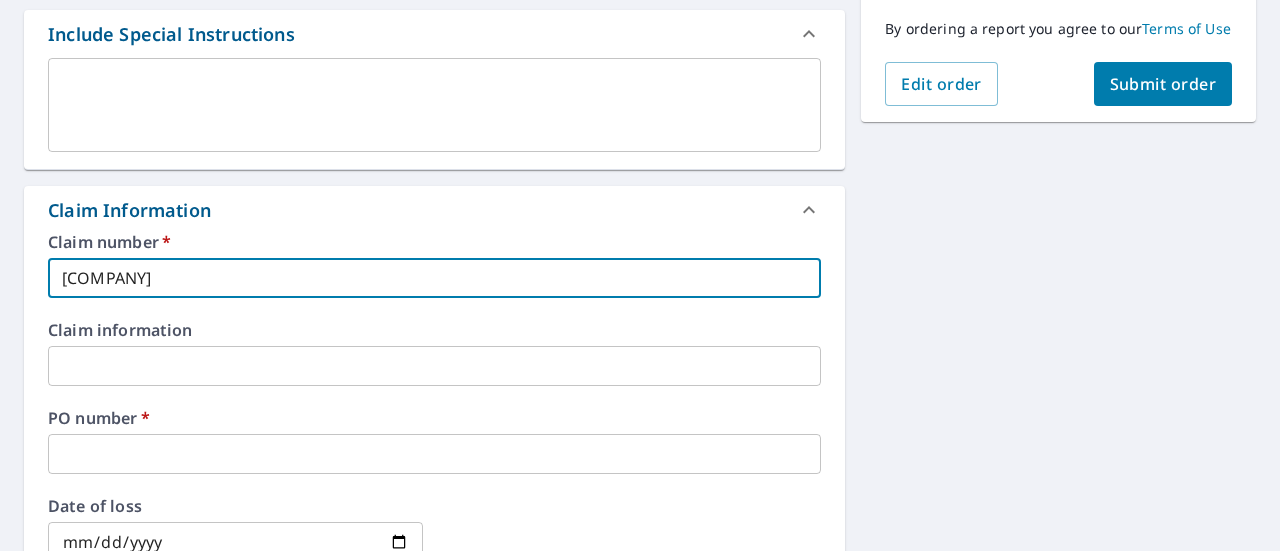 type on "[COMPANY]" 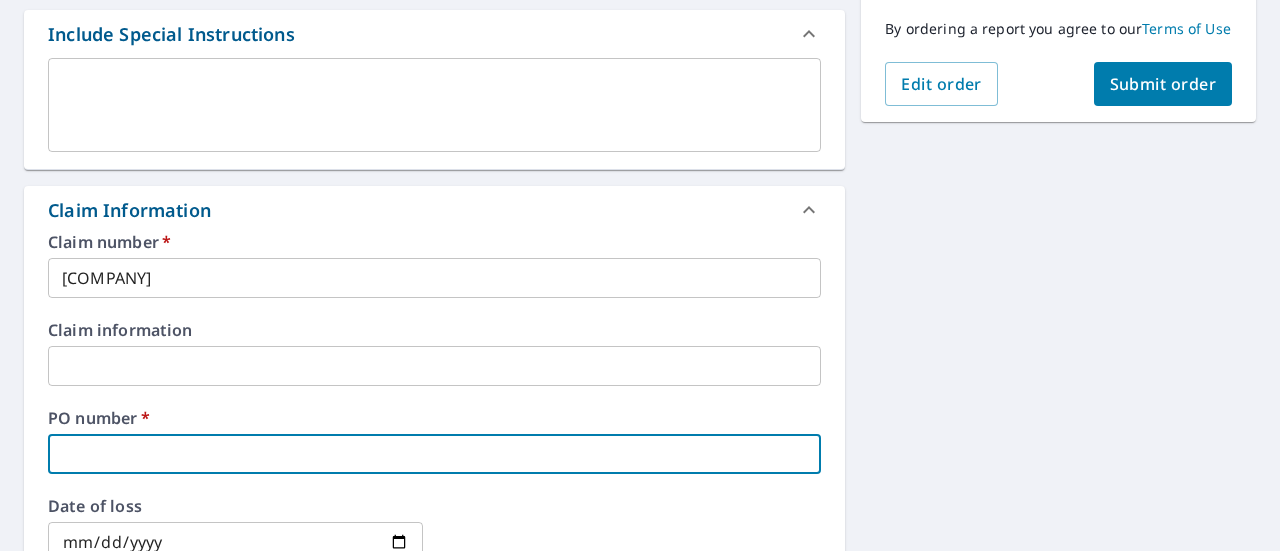type on "E" 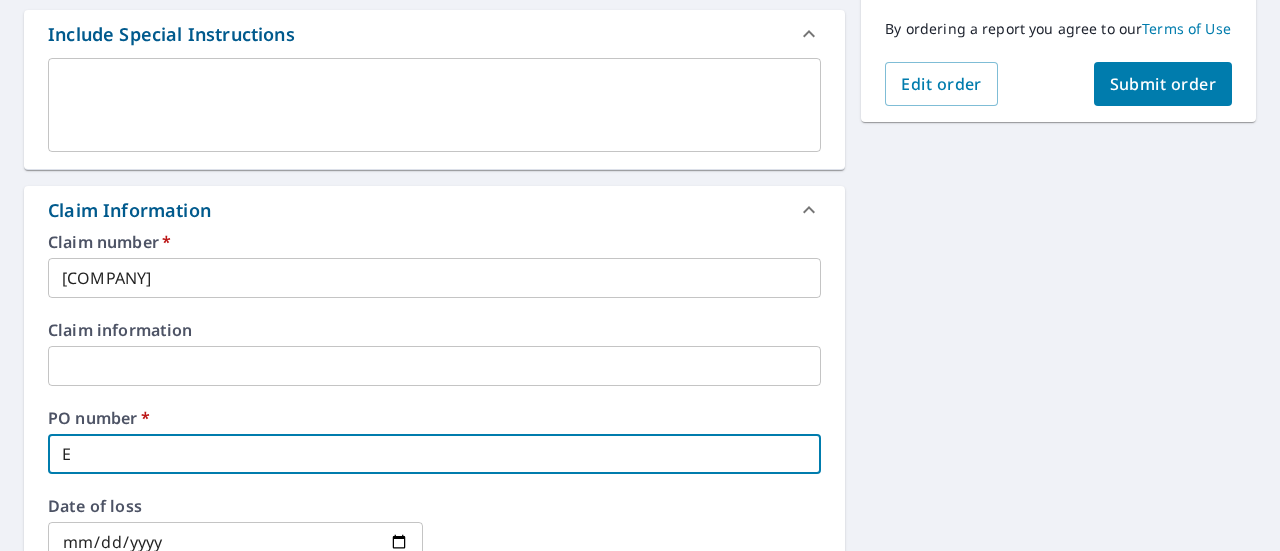 type on "[CITY]" 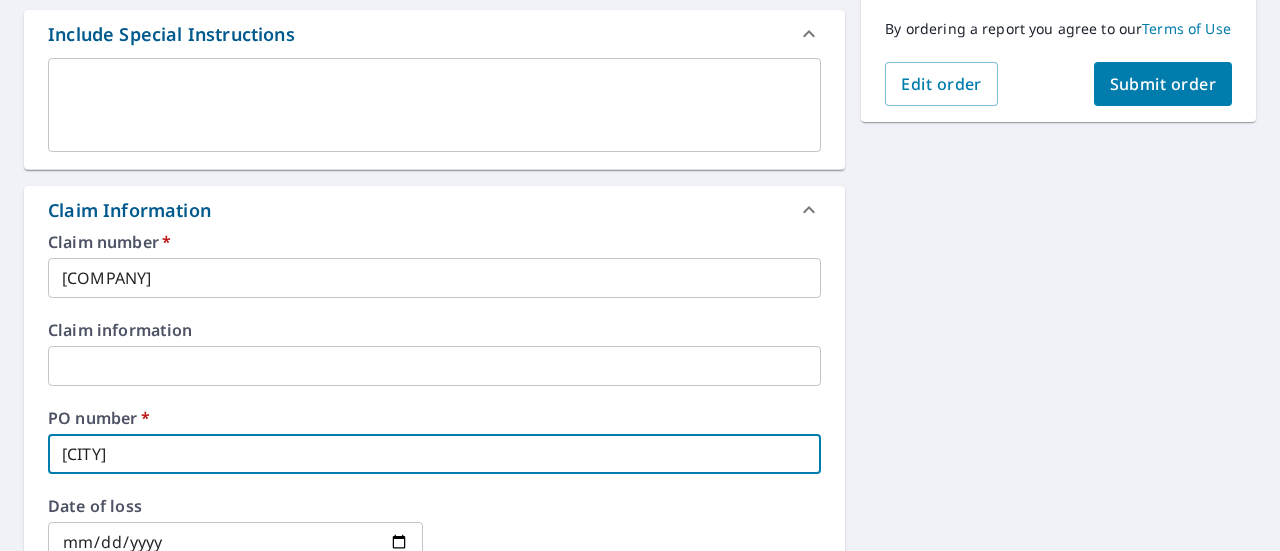 type on "[CITY]" 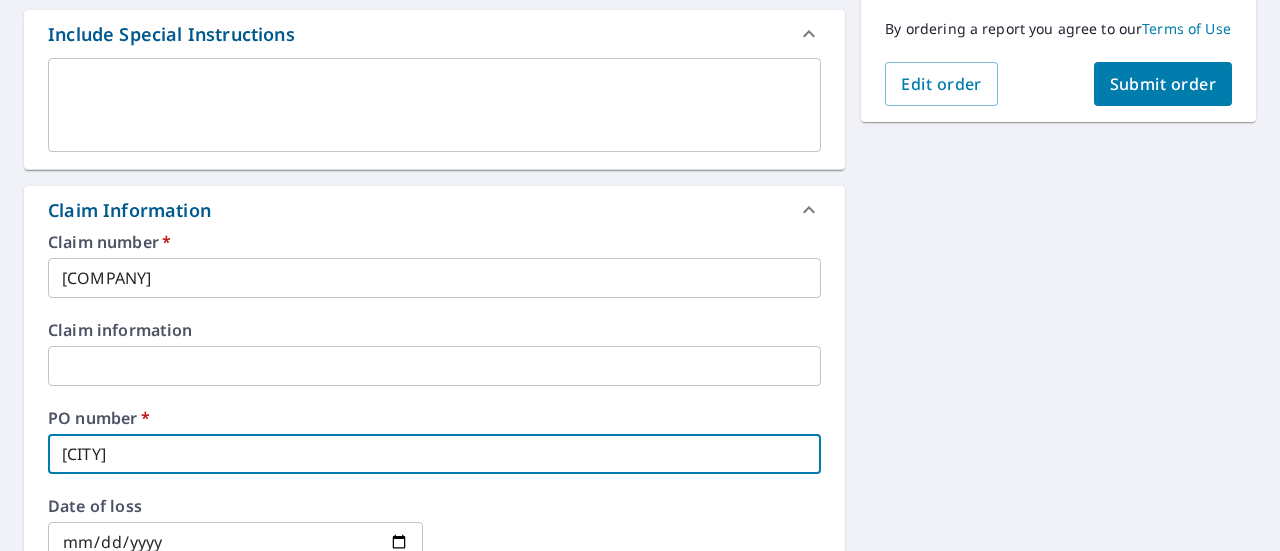 type on "[CITY]" 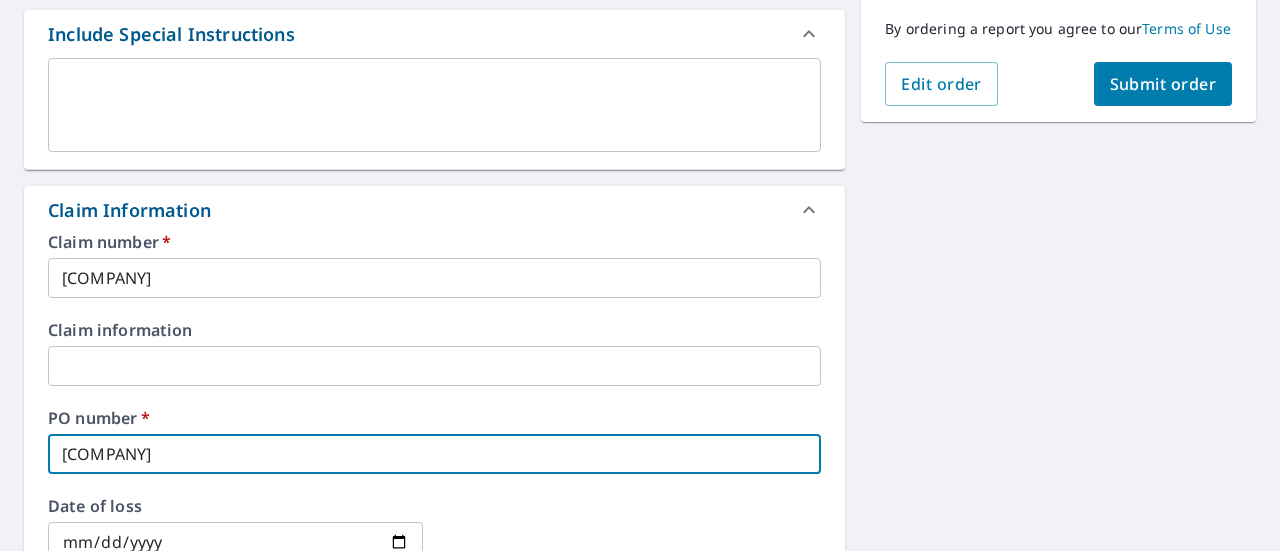 type on "[COMPANY]" 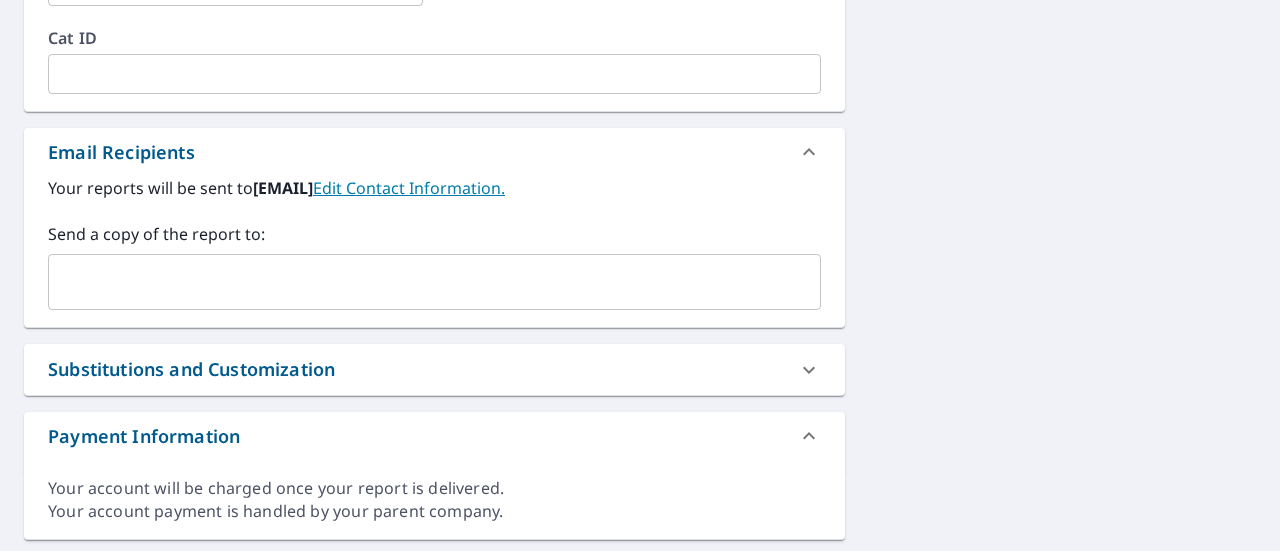 scroll, scrollTop: 1097, scrollLeft: 0, axis: vertical 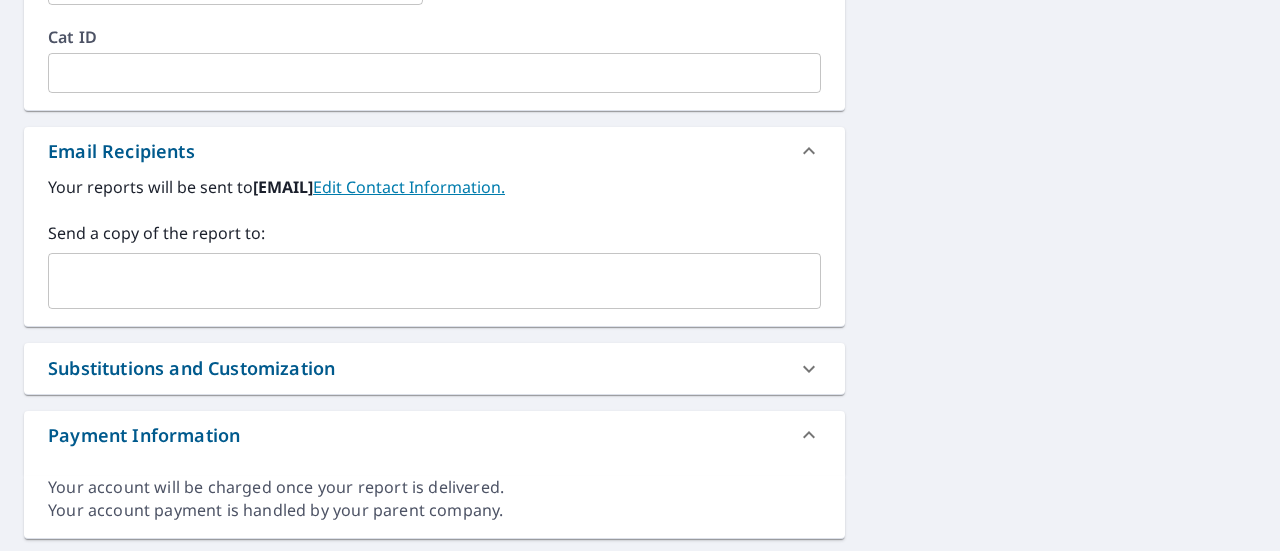 type on "[COMPANY]" 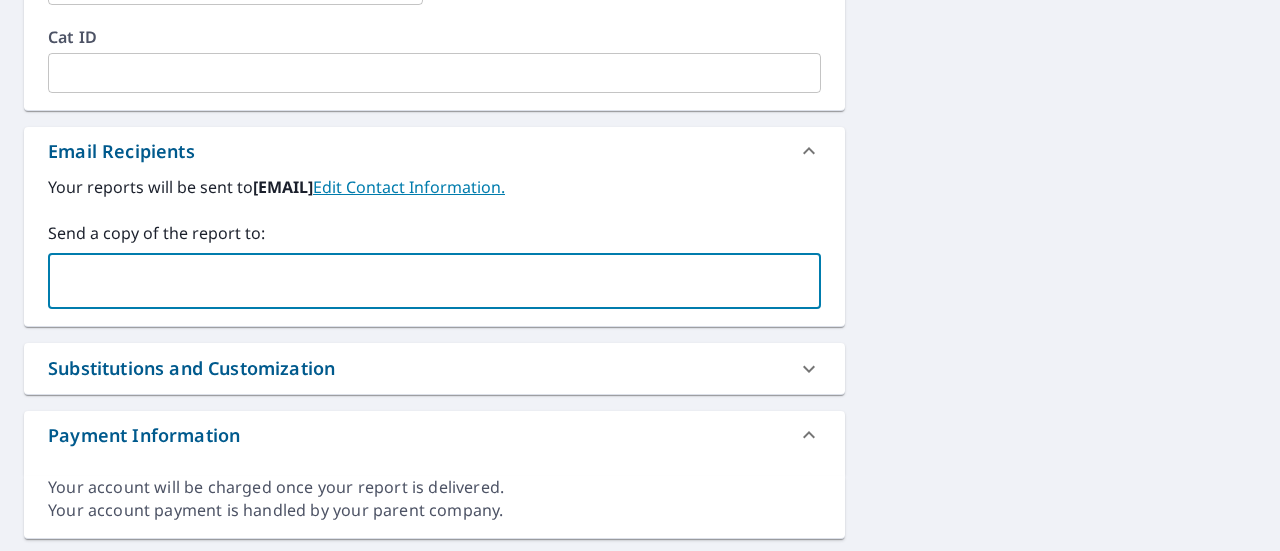 type on "[EMAIL]" 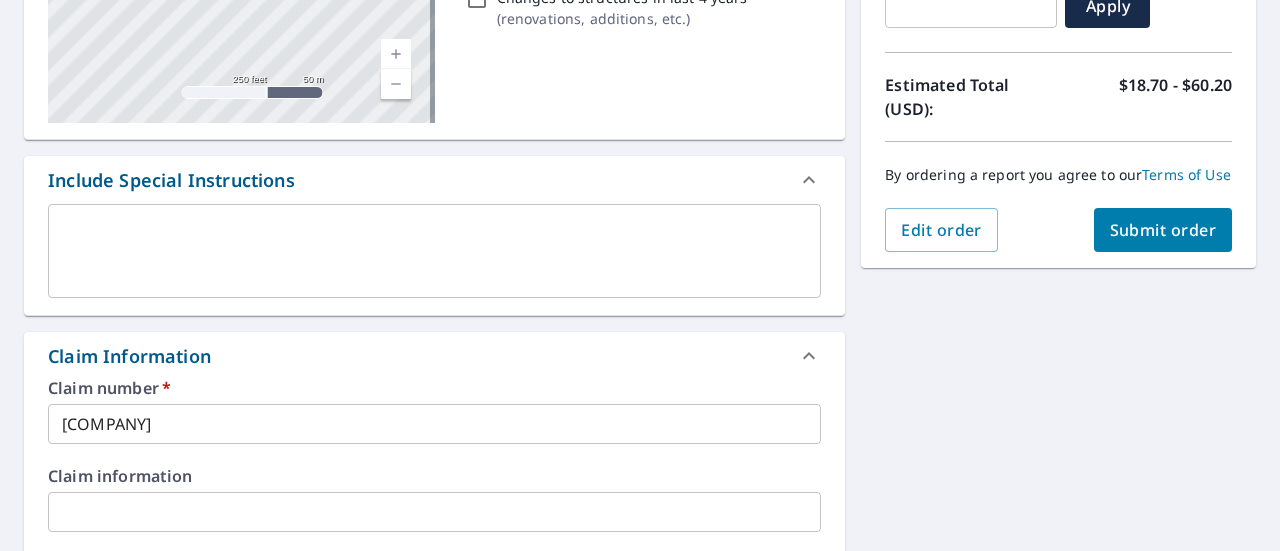 scroll, scrollTop: 379, scrollLeft: 0, axis: vertical 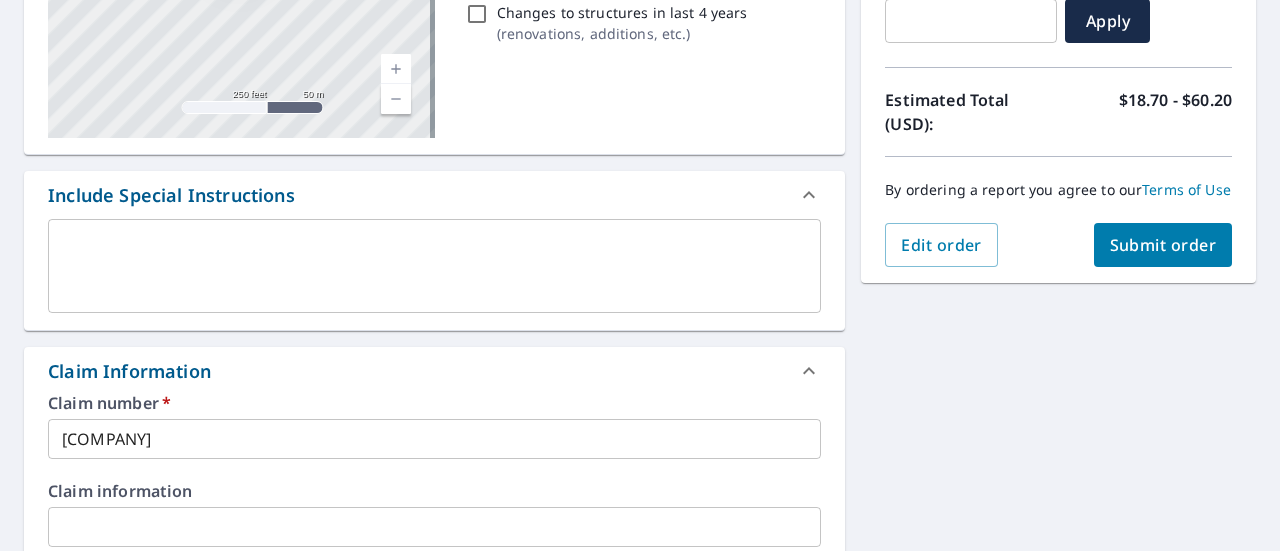 type 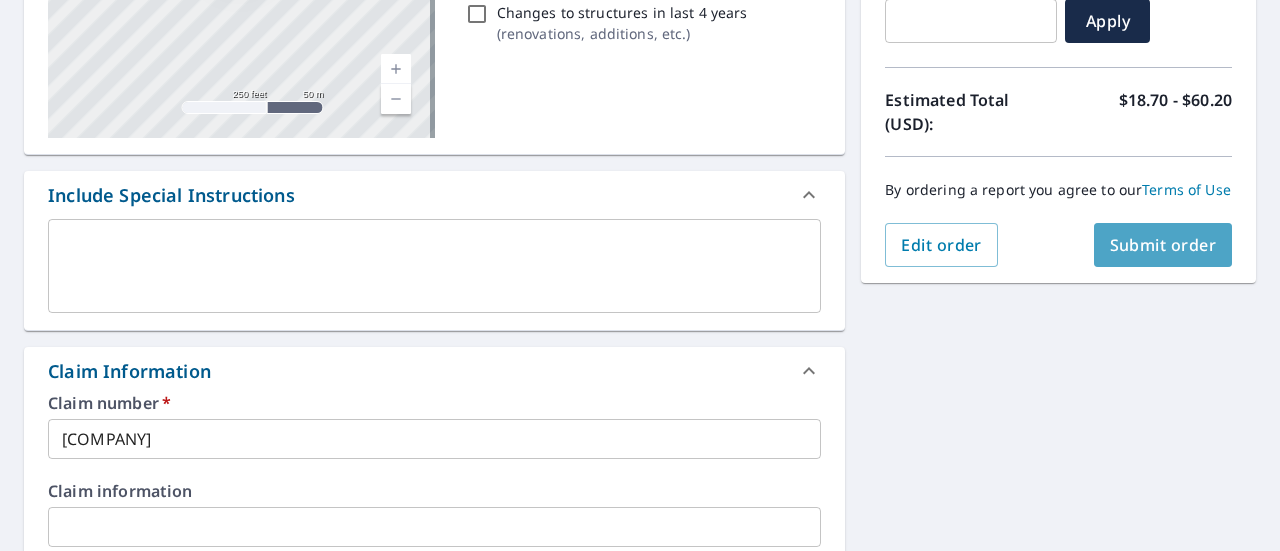click on "Submit order" at bounding box center (1163, 245) 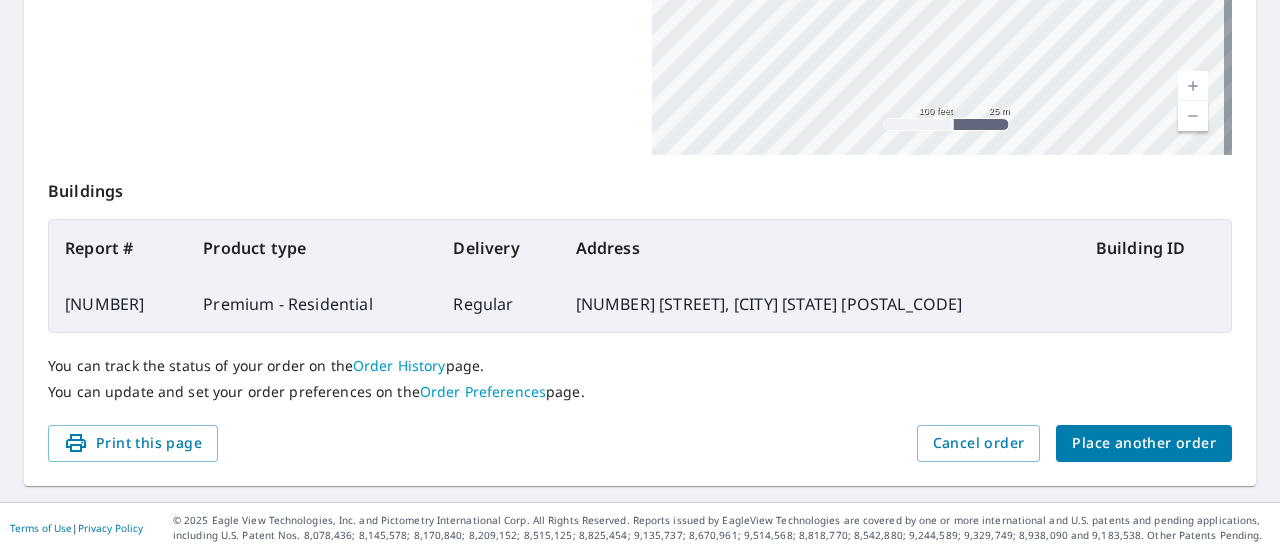scroll, scrollTop: 0, scrollLeft: 0, axis: both 